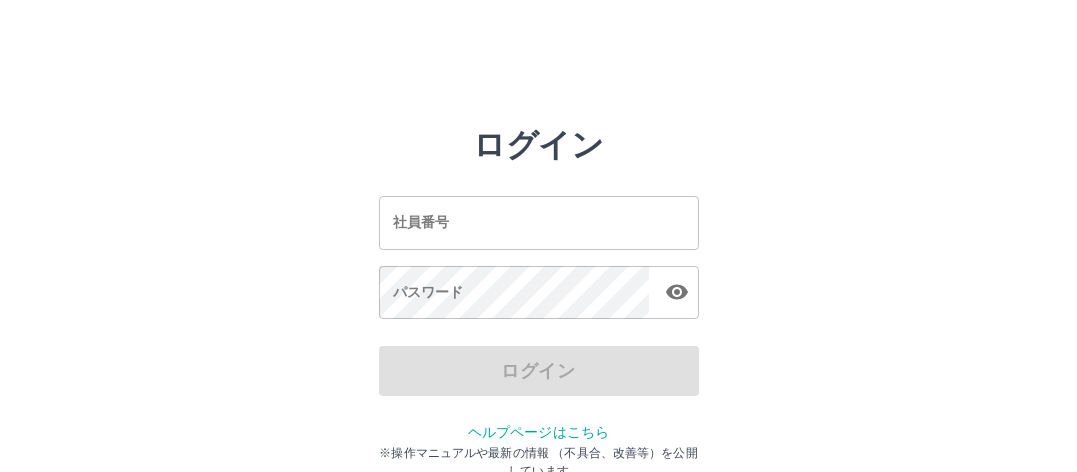 scroll, scrollTop: 0, scrollLeft: 0, axis: both 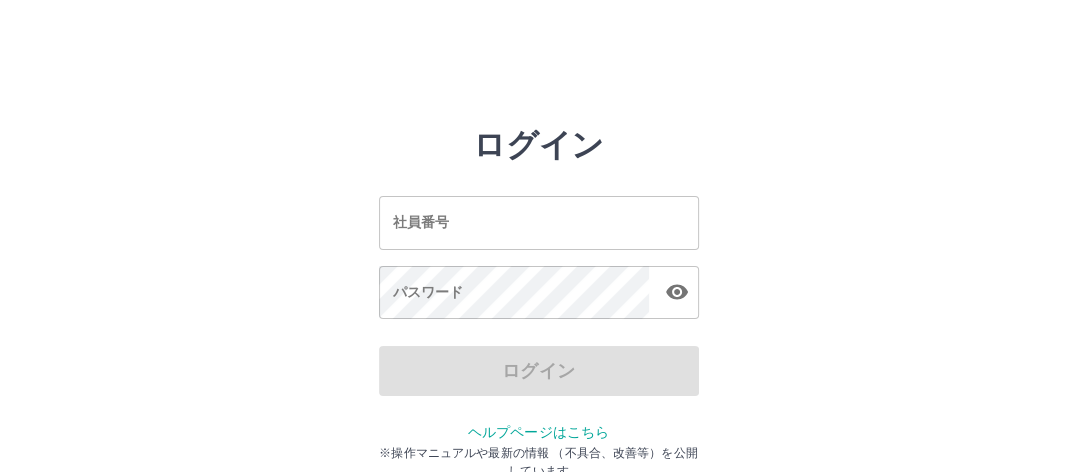click on "社員番号" at bounding box center (539, 222) 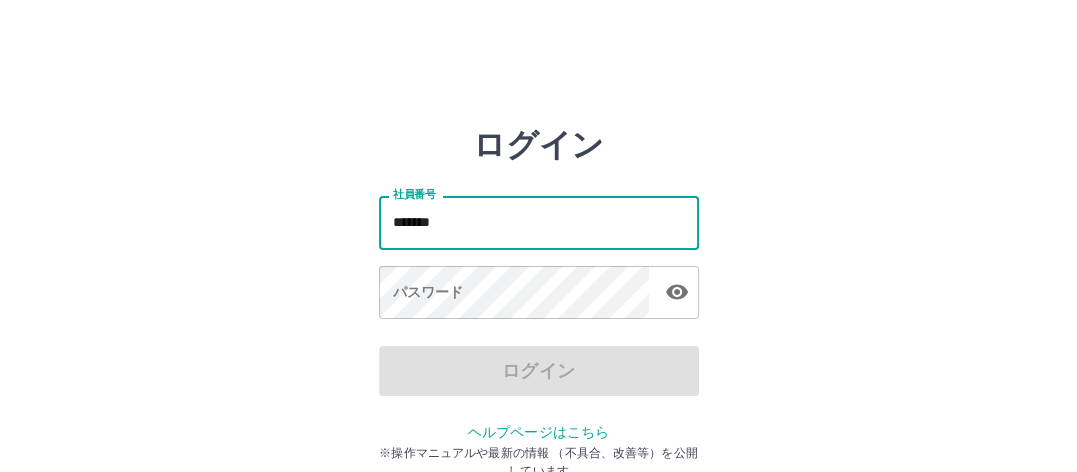 type on "*******" 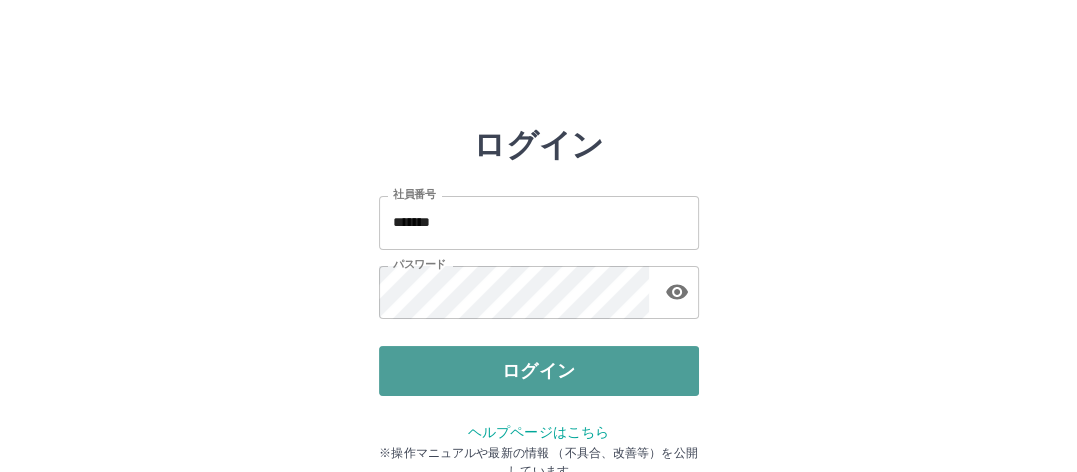 click on "ログイン" at bounding box center [539, 371] 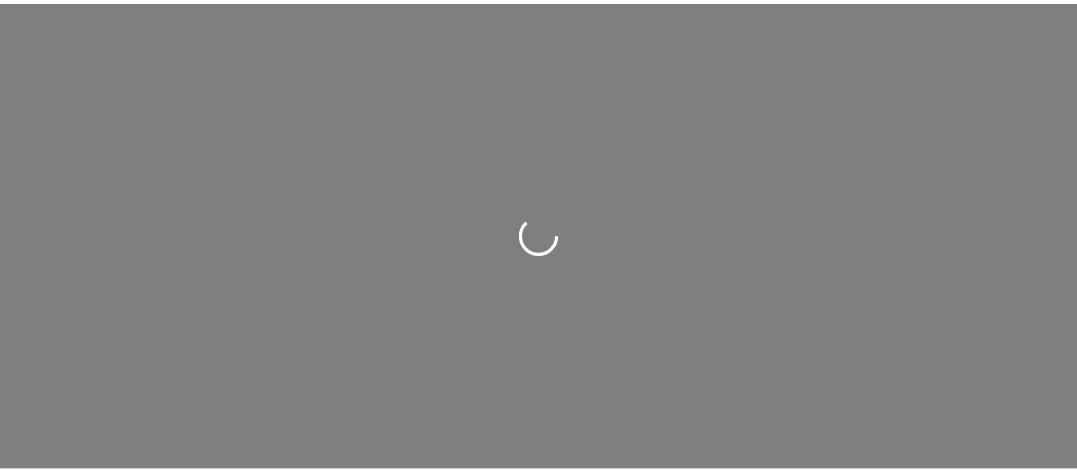 scroll, scrollTop: 0, scrollLeft: 0, axis: both 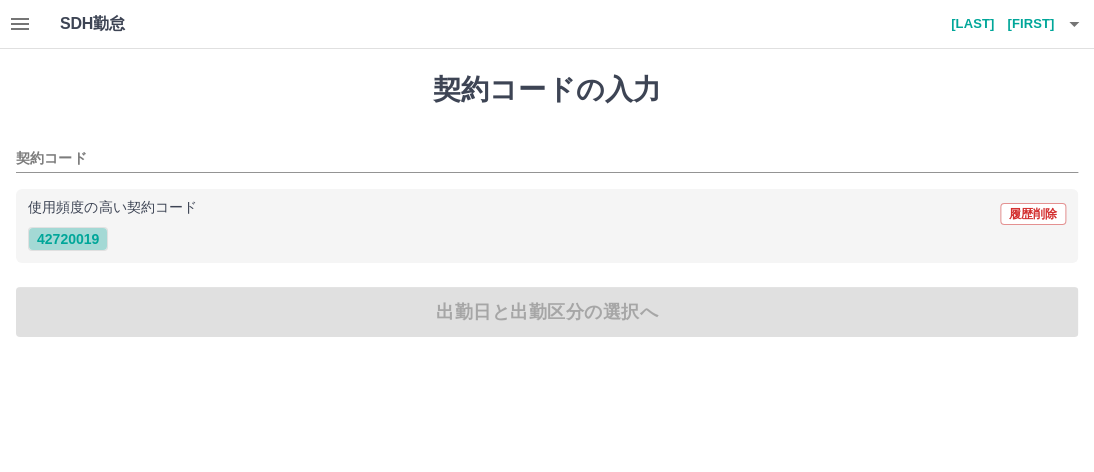 click on "42720019" at bounding box center [68, 239] 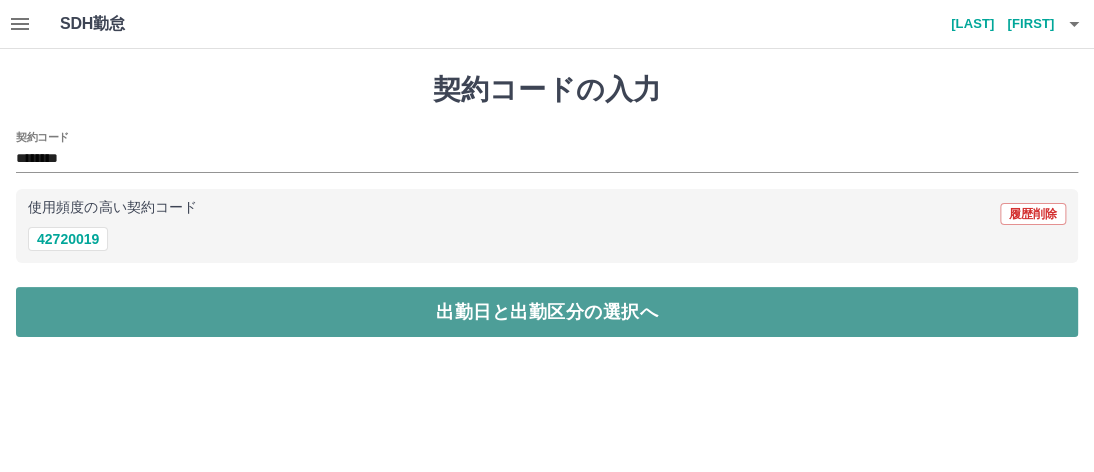 click on "出勤日と出勤区分の選択へ" at bounding box center [547, 312] 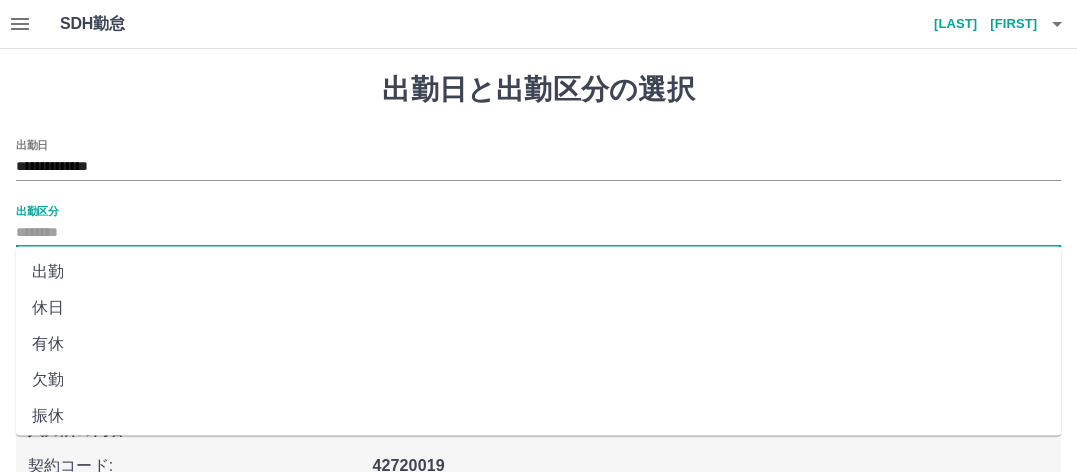 click on "出勤区分" at bounding box center (538, 233) 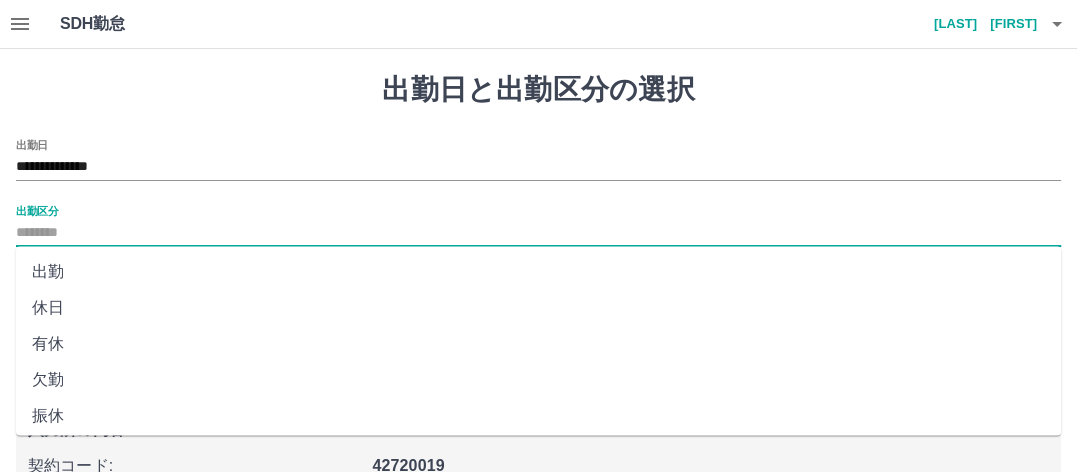 click on "出勤" at bounding box center (538, 272) 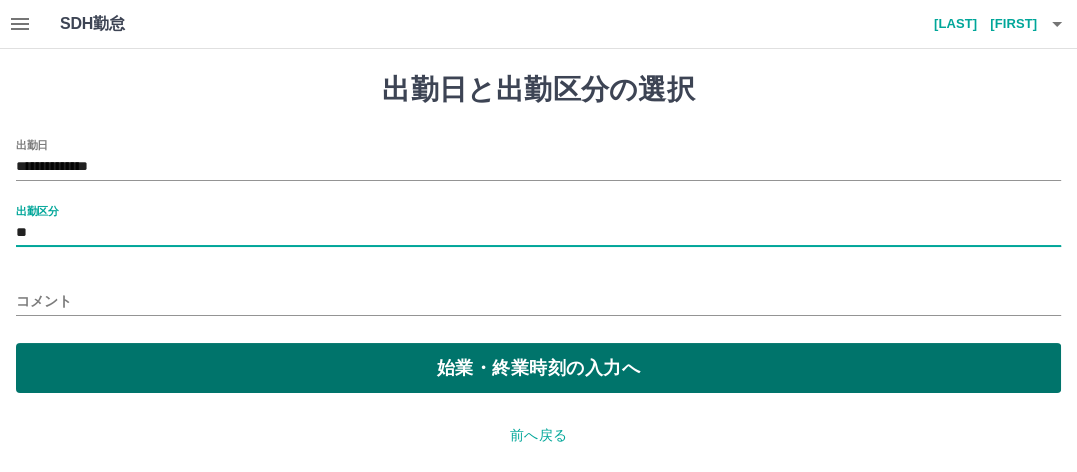 click on "始業・終業時刻の入力へ" at bounding box center (538, 368) 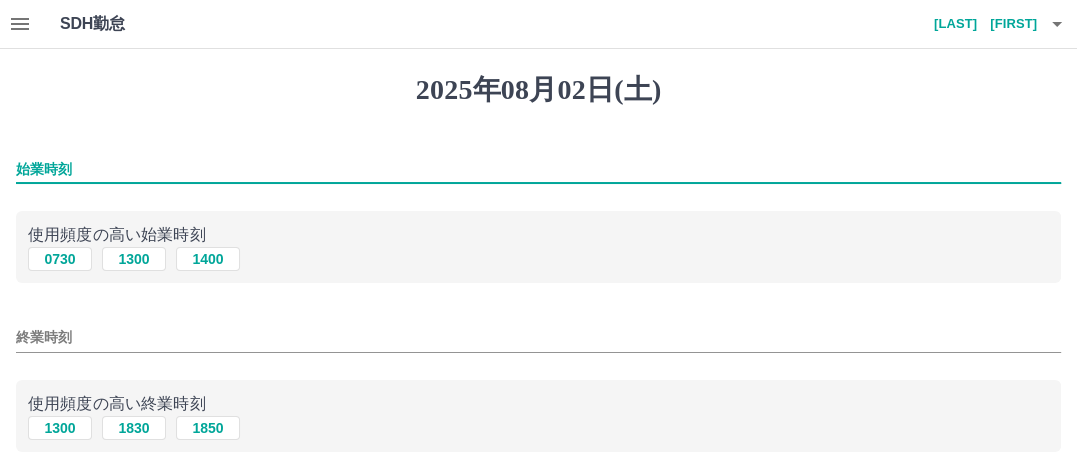 click on "始業時刻" at bounding box center (538, 169) 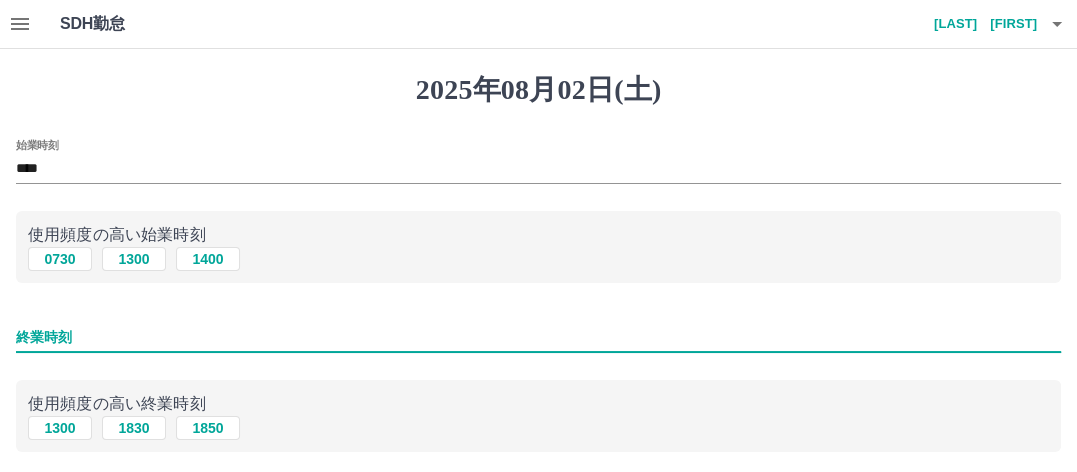 click on "終業時刻" at bounding box center [538, 337] 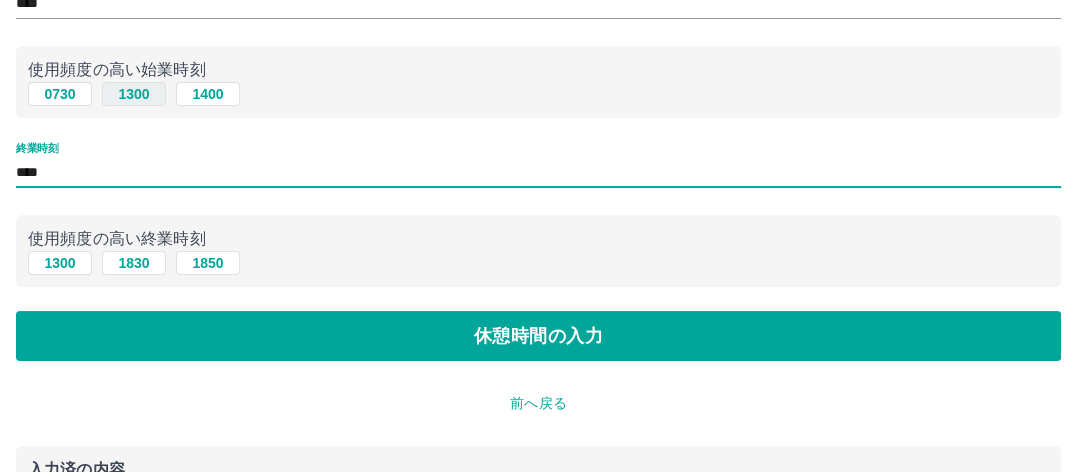 scroll, scrollTop: 200, scrollLeft: 0, axis: vertical 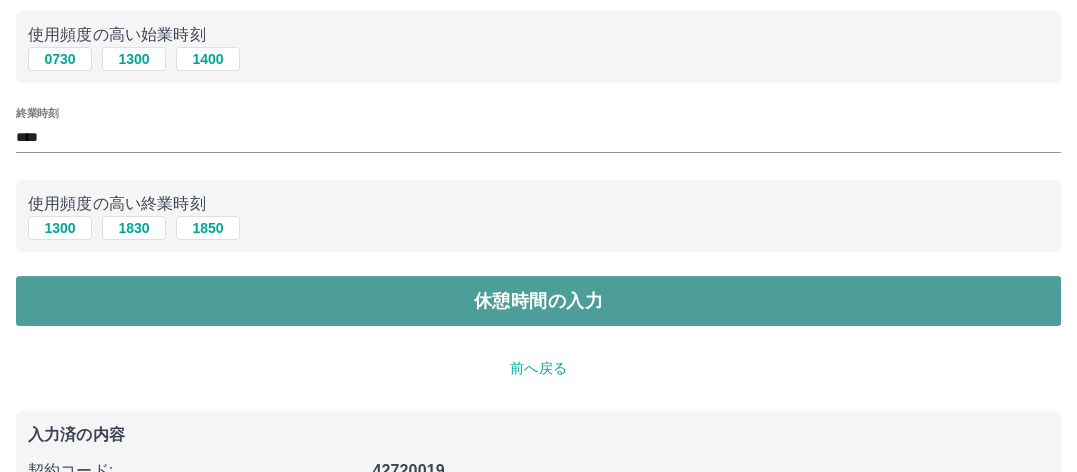 click on "休憩時間の入力" at bounding box center (538, 301) 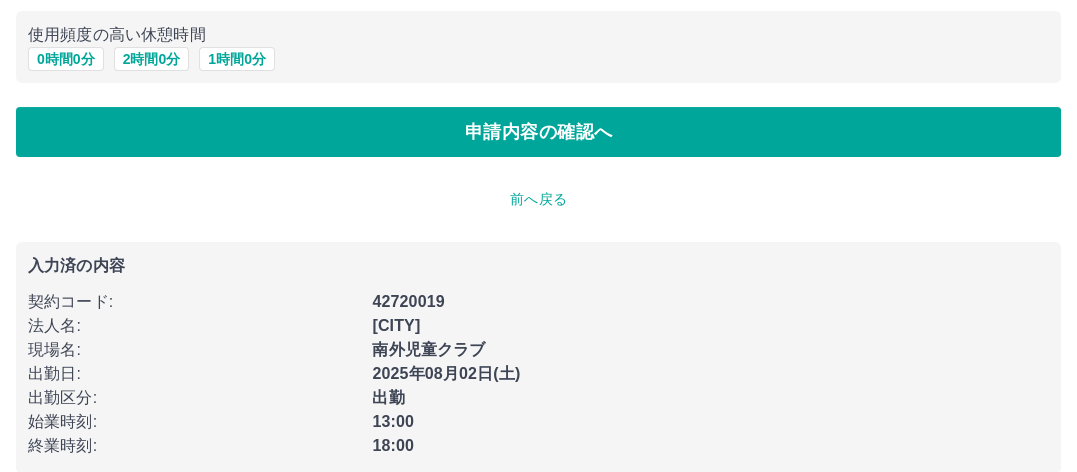 scroll, scrollTop: 0, scrollLeft: 0, axis: both 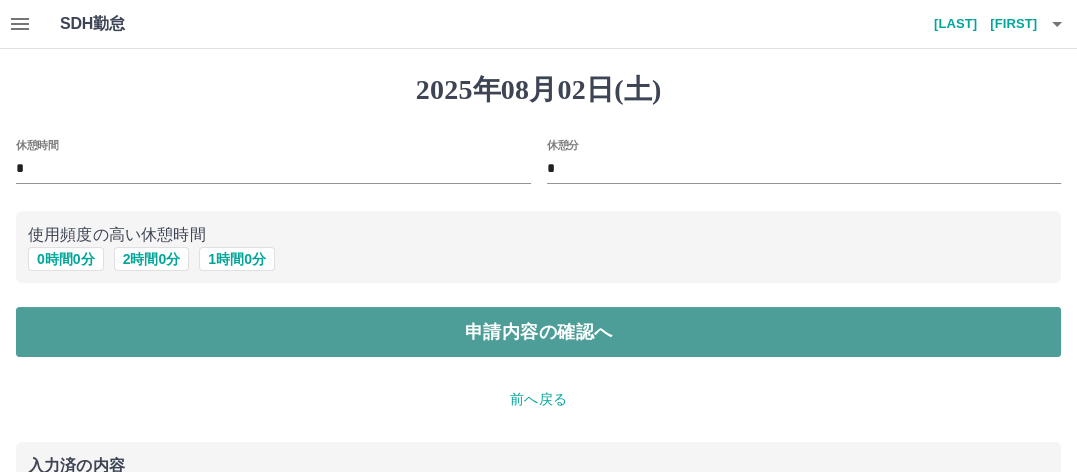 click on "申請内容の確認へ" at bounding box center [538, 332] 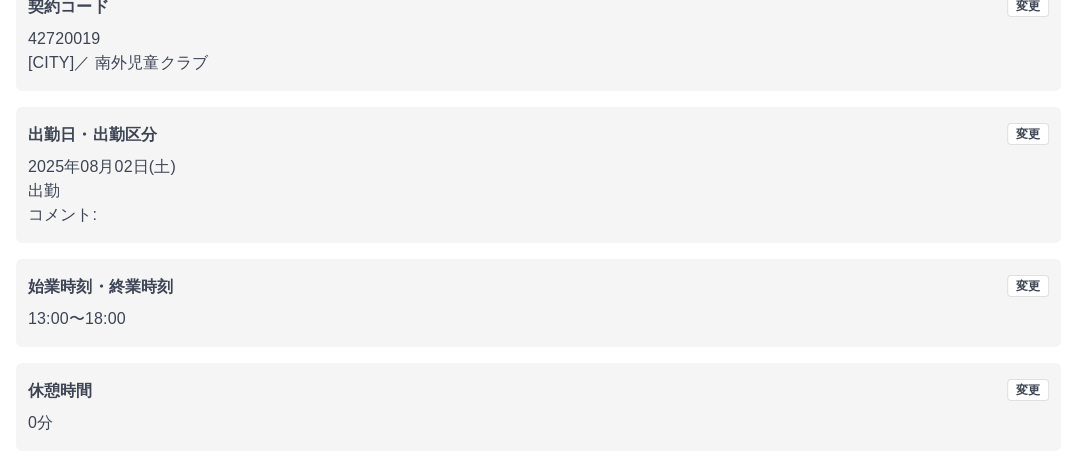 scroll, scrollTop: 276, scrollLeft: 0, axis: vertical 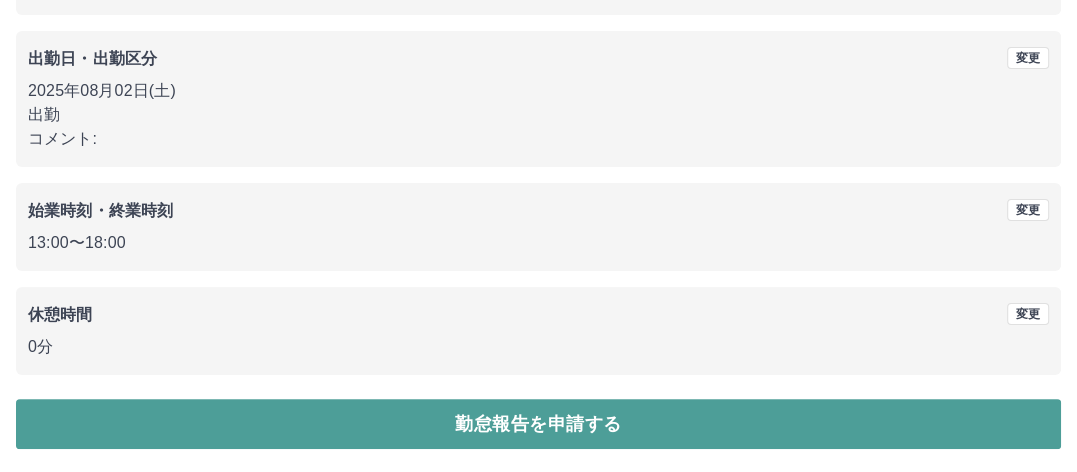 click on "勤怠報告を申請する" at bounding box center (538, 424) 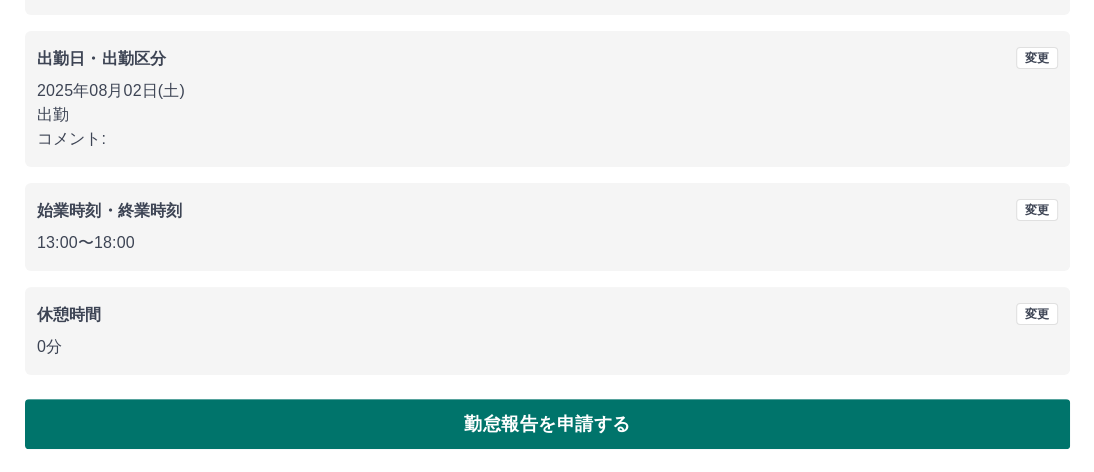 scroll, scrollTop: 0, scrollLeft: 0, axis: both 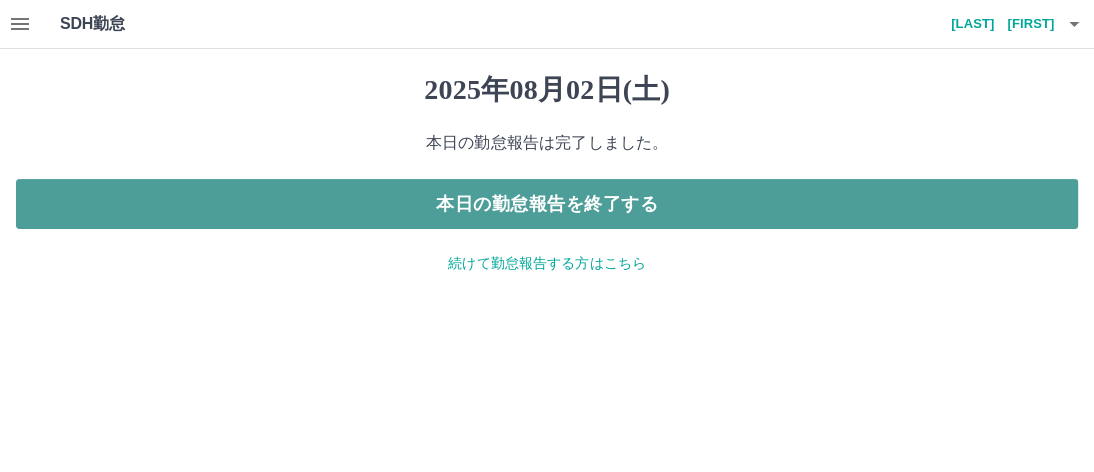 click on "本日の勤怠報告を終了する" at bounding box center (547, 204) 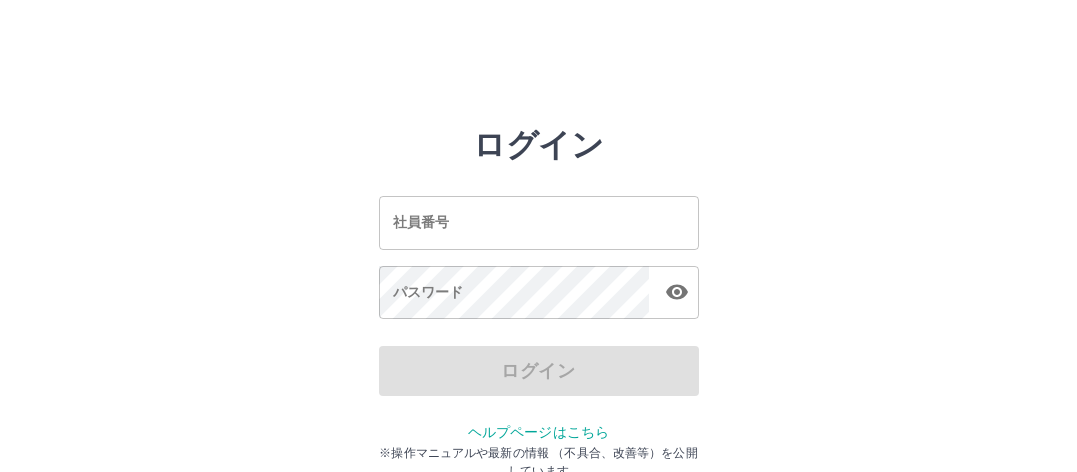 scroll, scrollTop: 0, scrollLeft: 0, axis: both 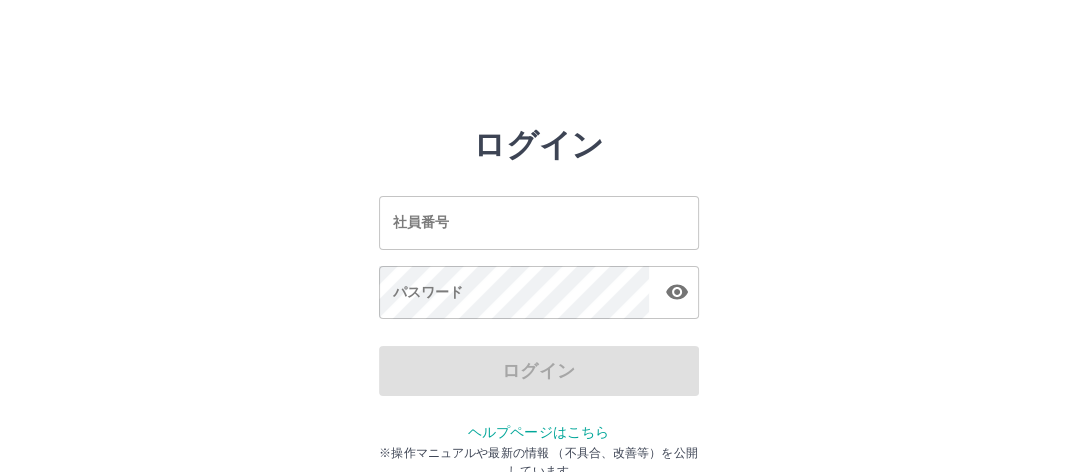 click on "社員番号" at bounding box center [539, 222] 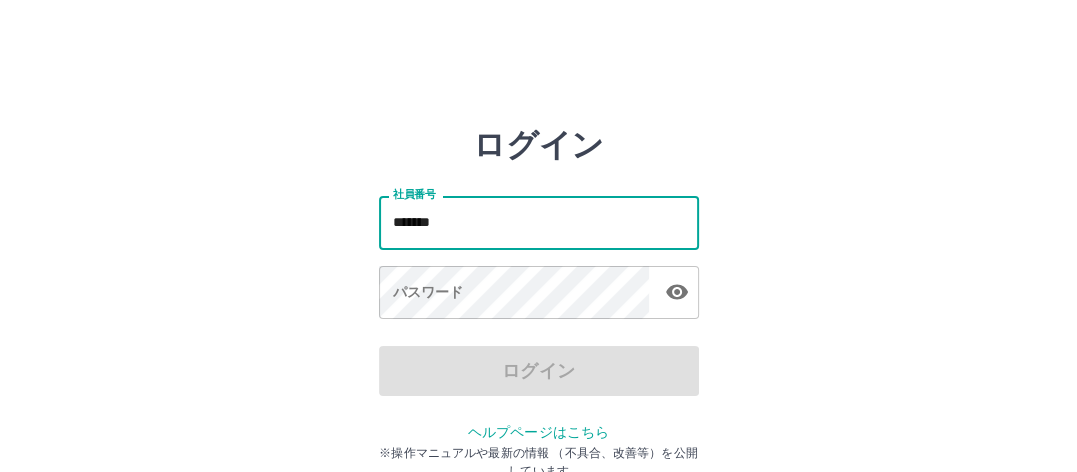 type on "*******" 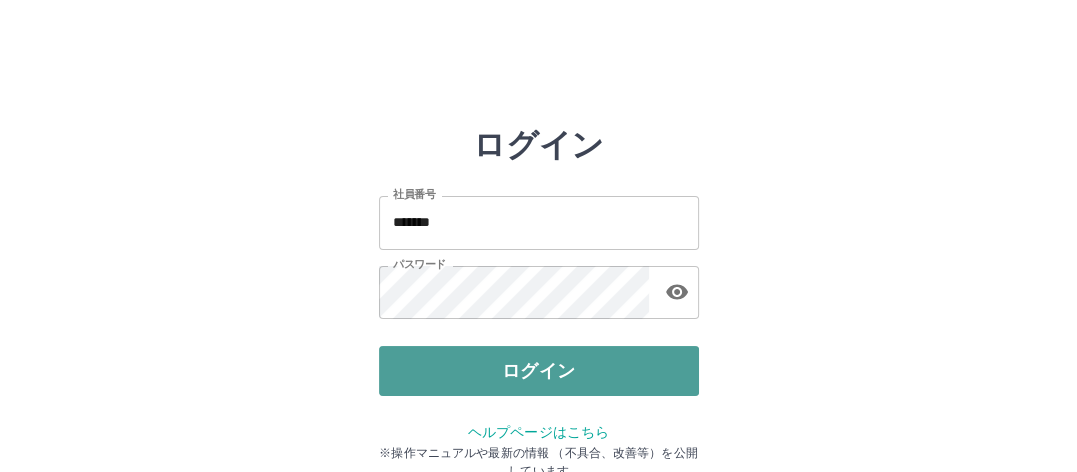 click on "ログイン" at bounding box center (539, 371) 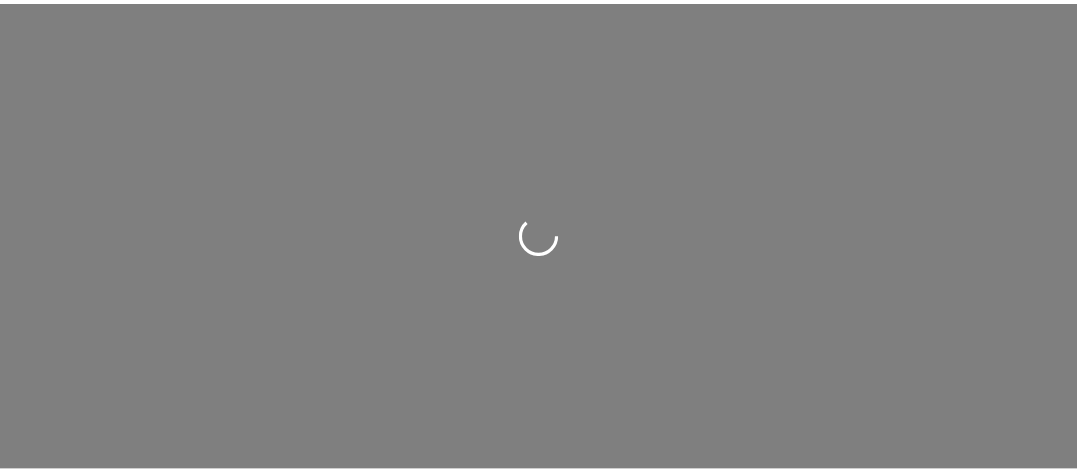 scroll, scrollTop: 0, scrollLeft: 0, axis: both 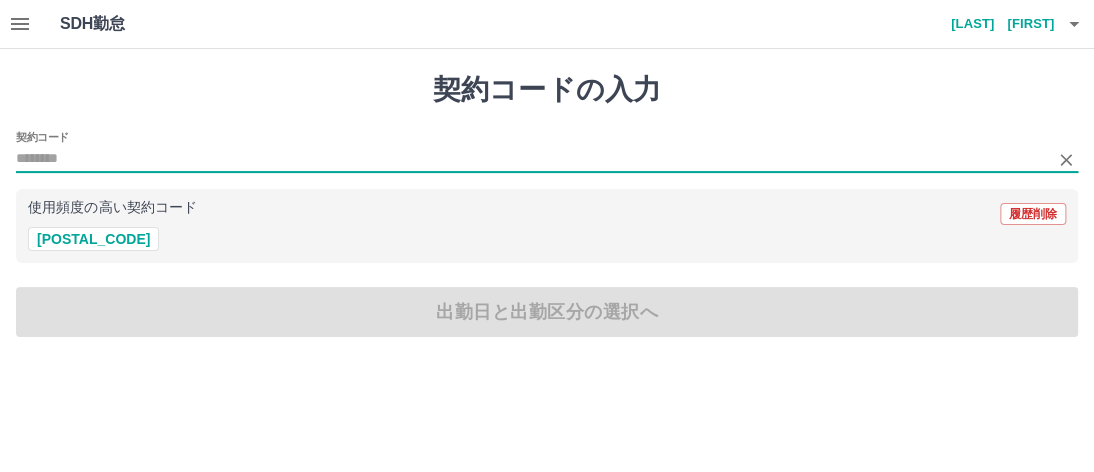 click on "契約コード" at bounding box center (532, 159) 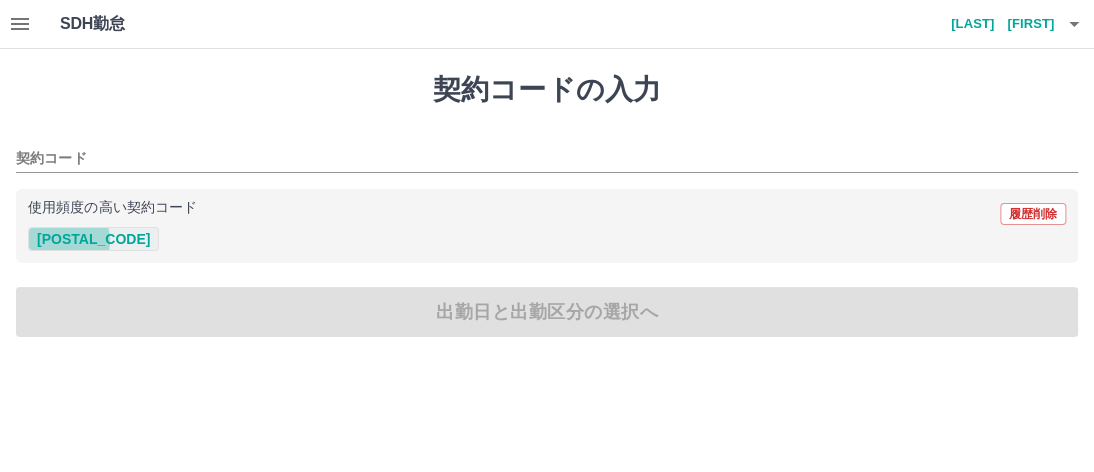 click on "42720019" at bounding box center (93, 239) 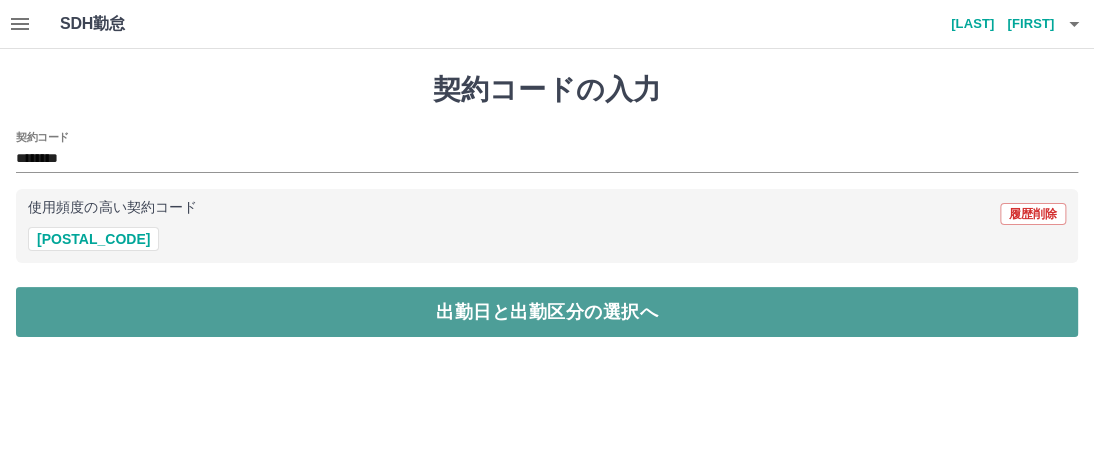 click on "出勤日と出勤区分の選択へ" at bounding box center (547, 312) 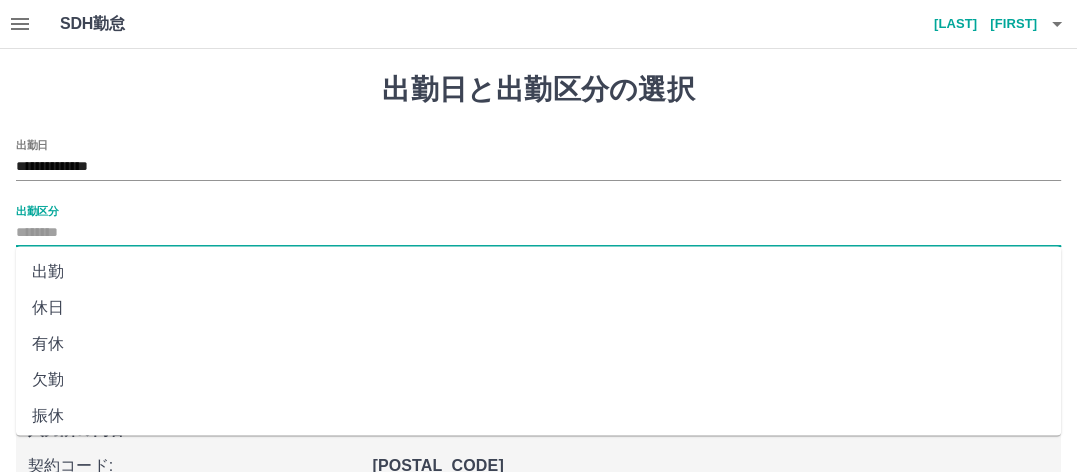 click on "出勤区分" at bounding box center [538, 233] 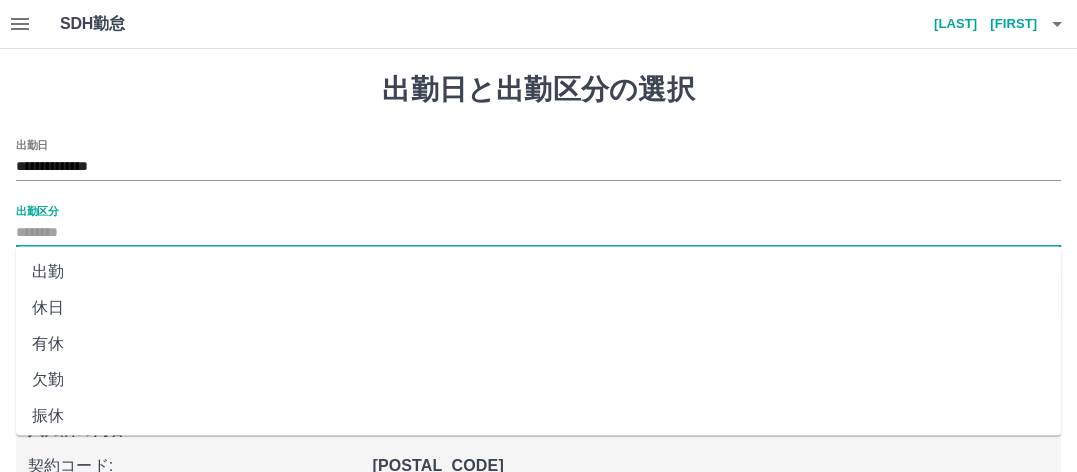 click on "出勤" at bounding box center (538, 272) 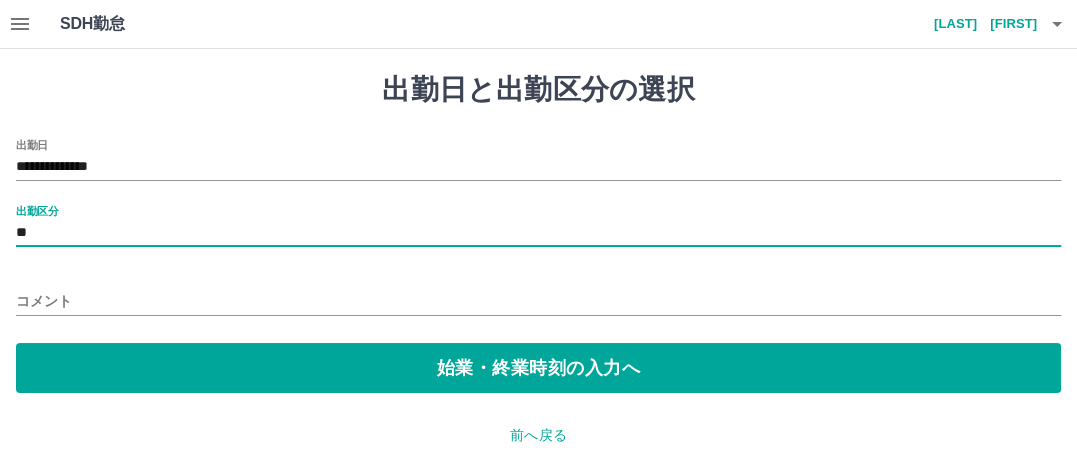type on "**" 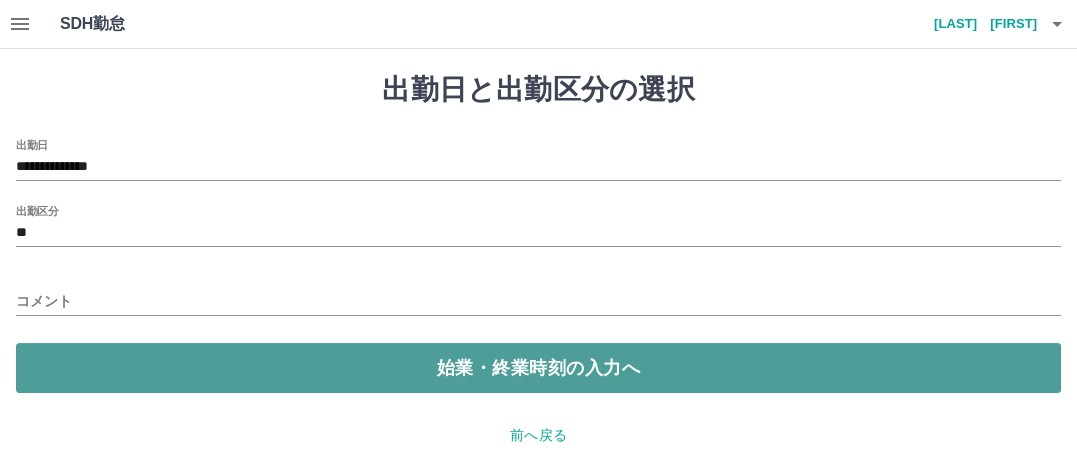 click on "始業・終業時刻の入力へ" at bounding box center [538, 368] 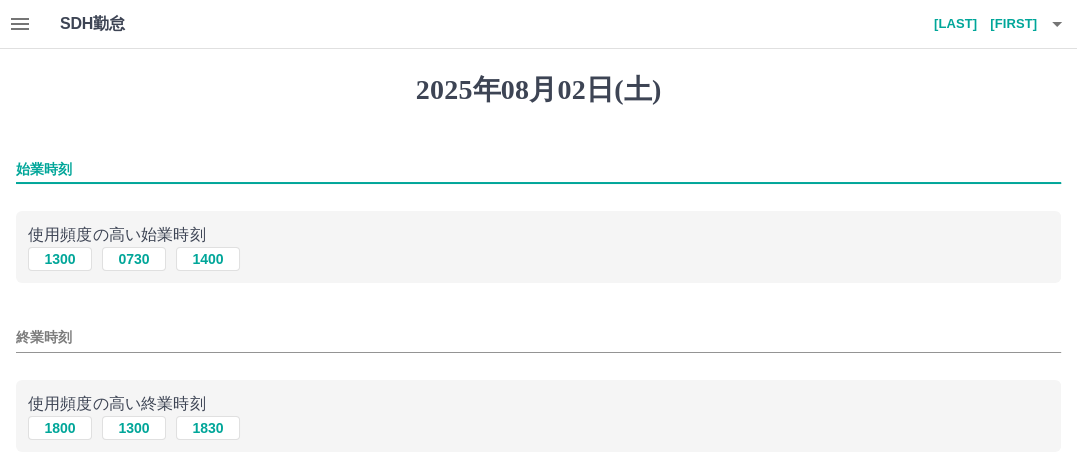 click on "始業時刻" at bounding box center [538, 169] 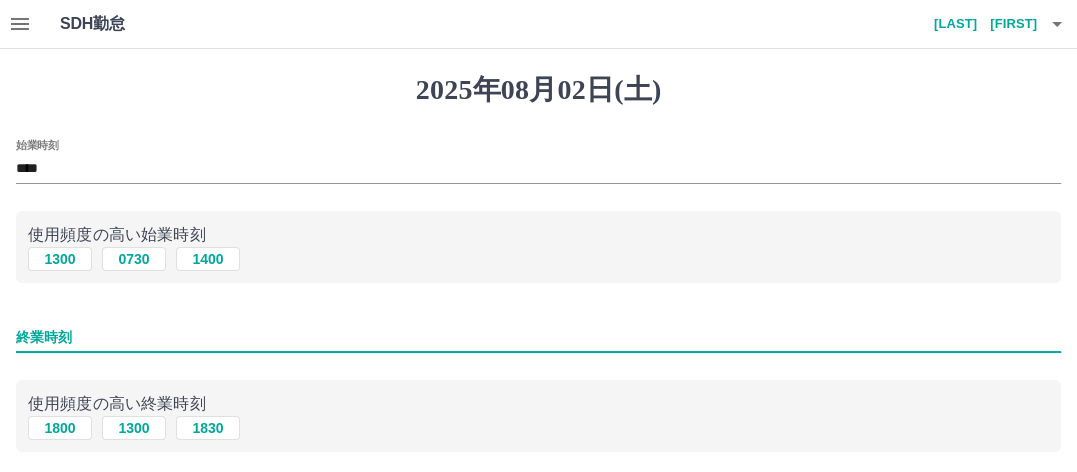 click on "終業時刻" at bounding box center [538, 337] 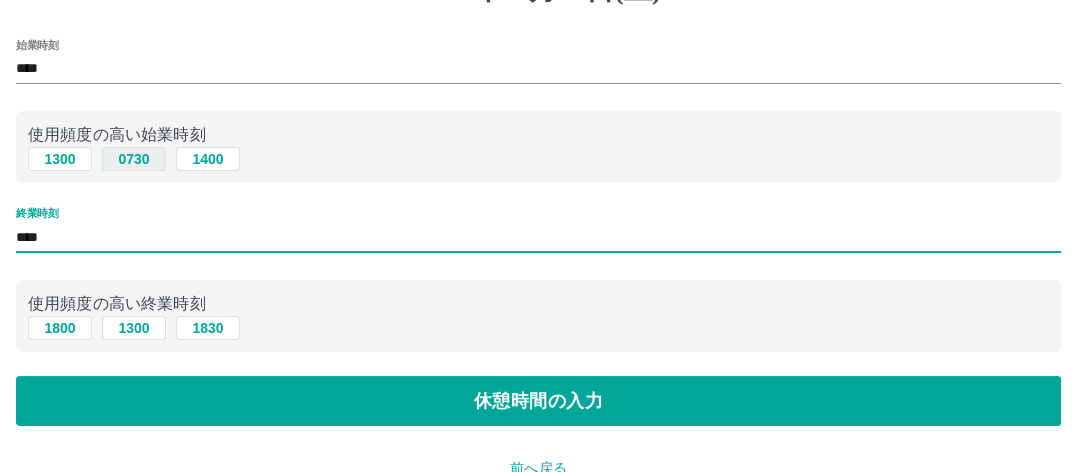 scroll, scrollTop: 200, scrollLeft: 0, axis: vertical 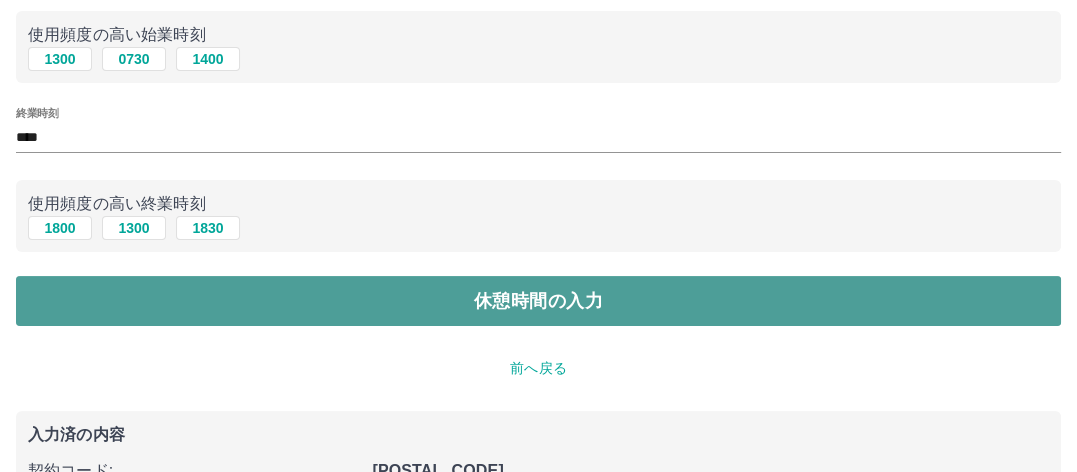 click on "休憩時間の入力" at bounding box center (538, 301) 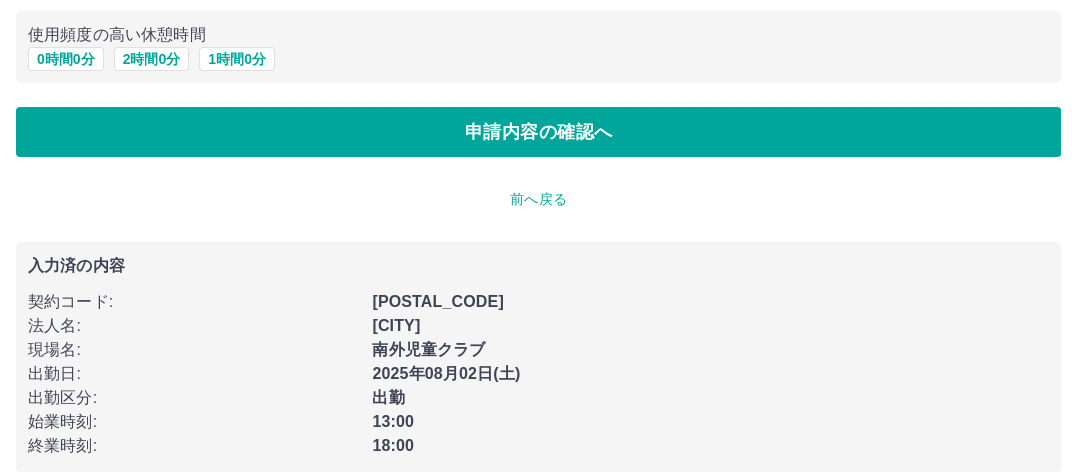 scroll, scrollTop: 0, scrollLeft: 0, axis: both 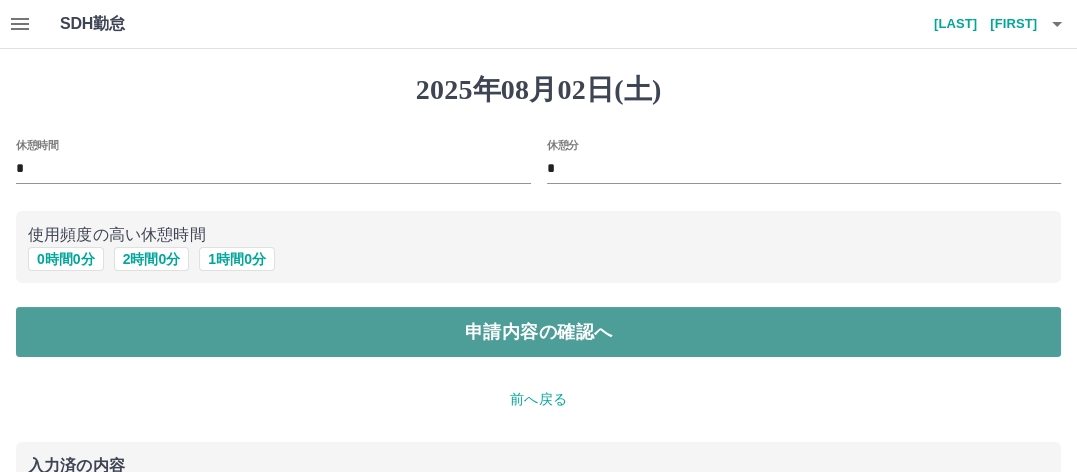 click on "申請内容の確認へ" at bounding box center [538, 332] 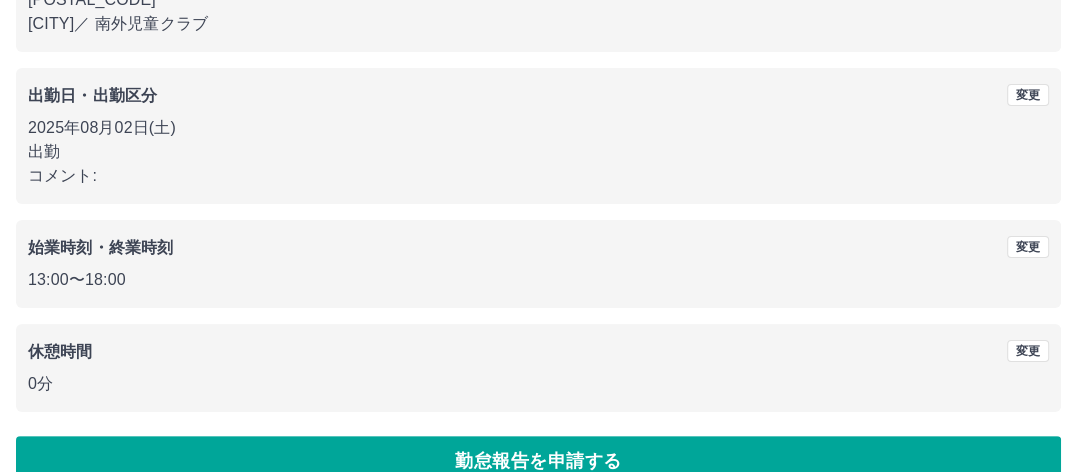 scroll, scrollTop: 276, scrollLeft: 0, axis: vertical 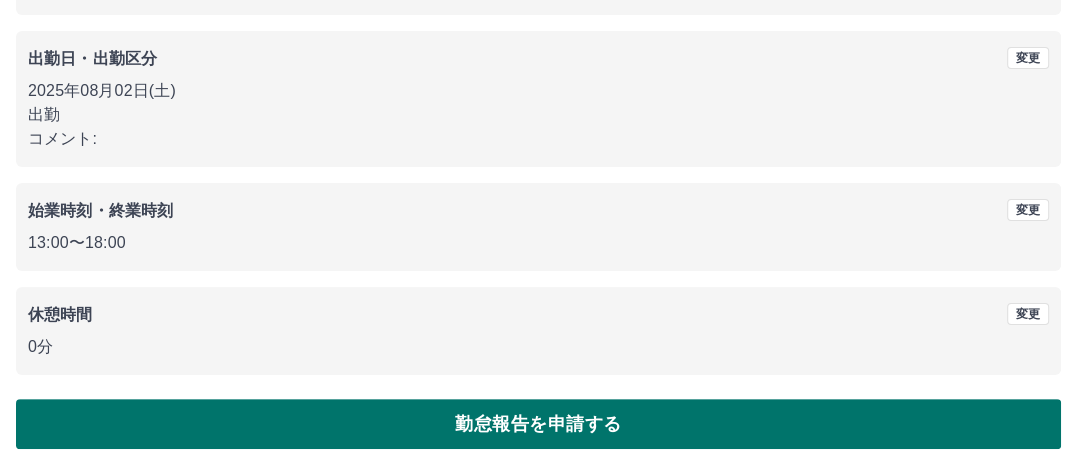click on "勤怠報告を申請する" at bounding box center (538, 424) 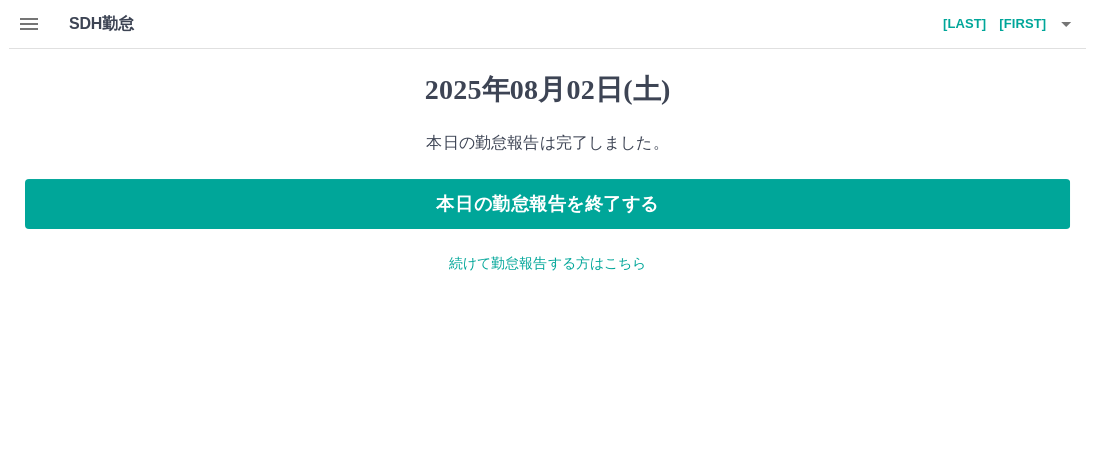 scroll, scrollTop: 0, scrollLeft: 0, axis: both 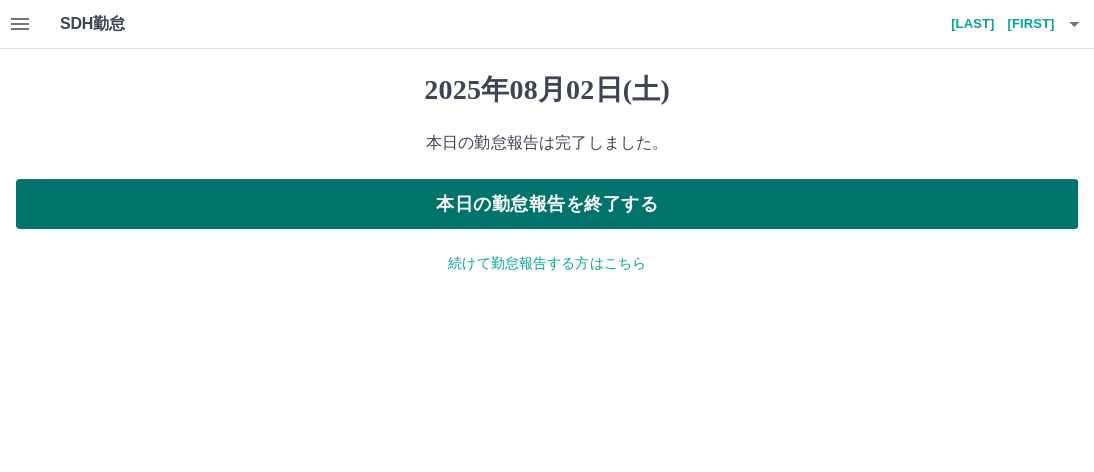 click on "本日の勤怠報告を終了する" at bounding box center (547, 204) 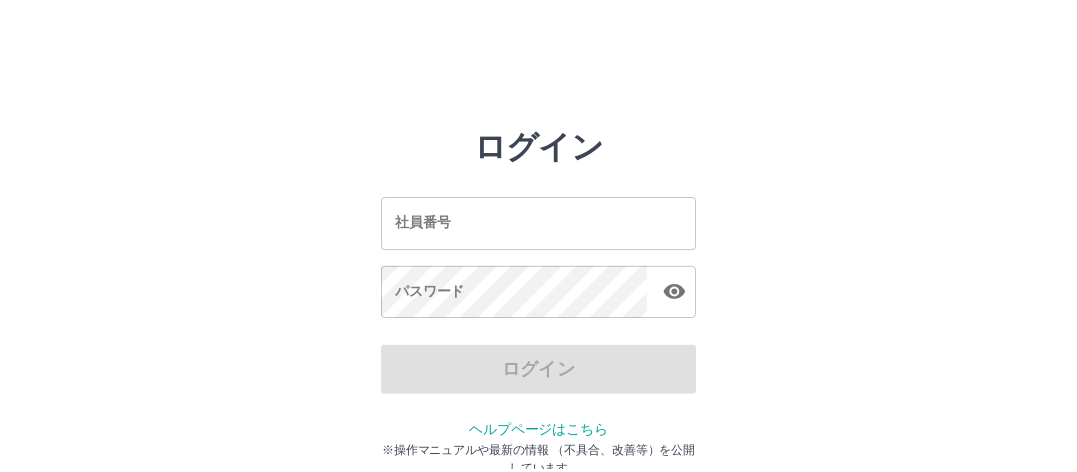 scroll, scrollTop: 0, scrollLeft: 0, axis: both 